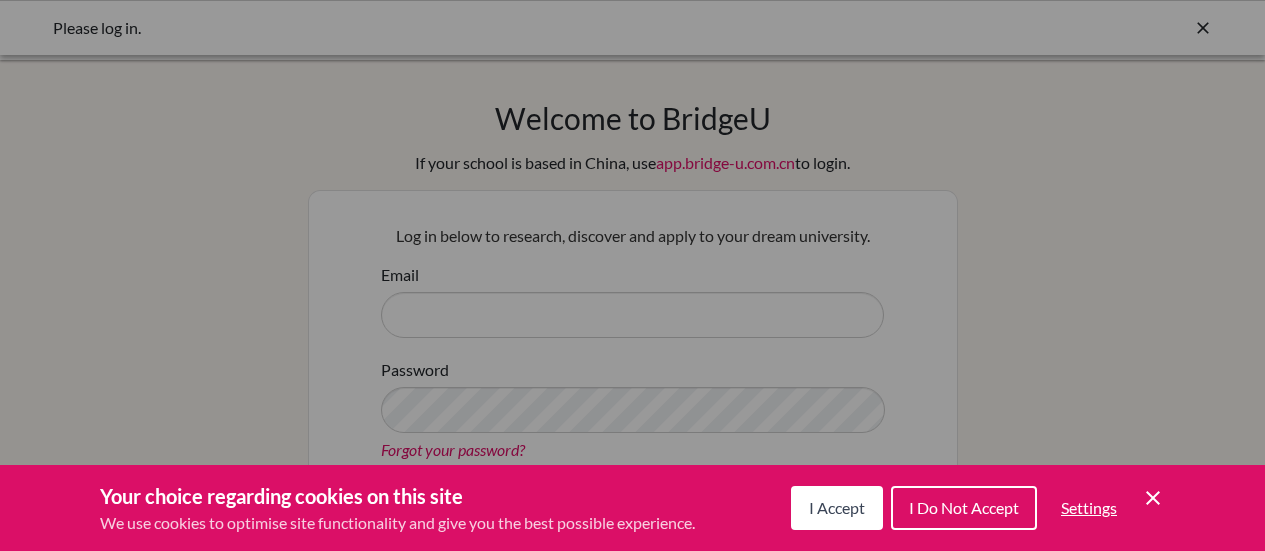 scroll, scrollTop: 0, scrollLeft: 0, axis: both 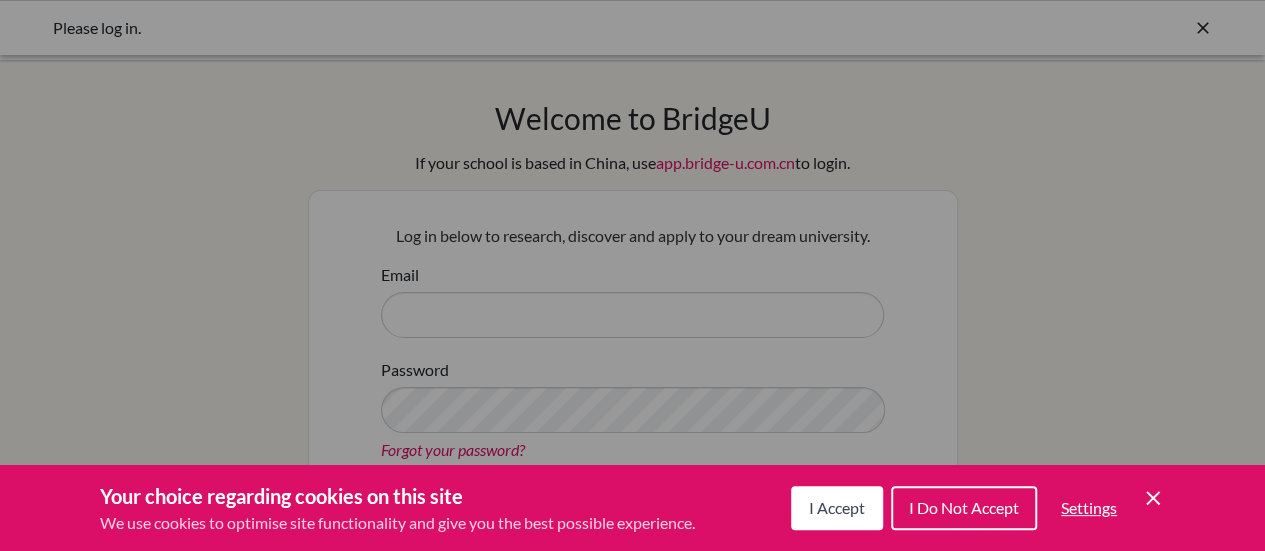 click on "I Accept" at bounding box center [837, 507] 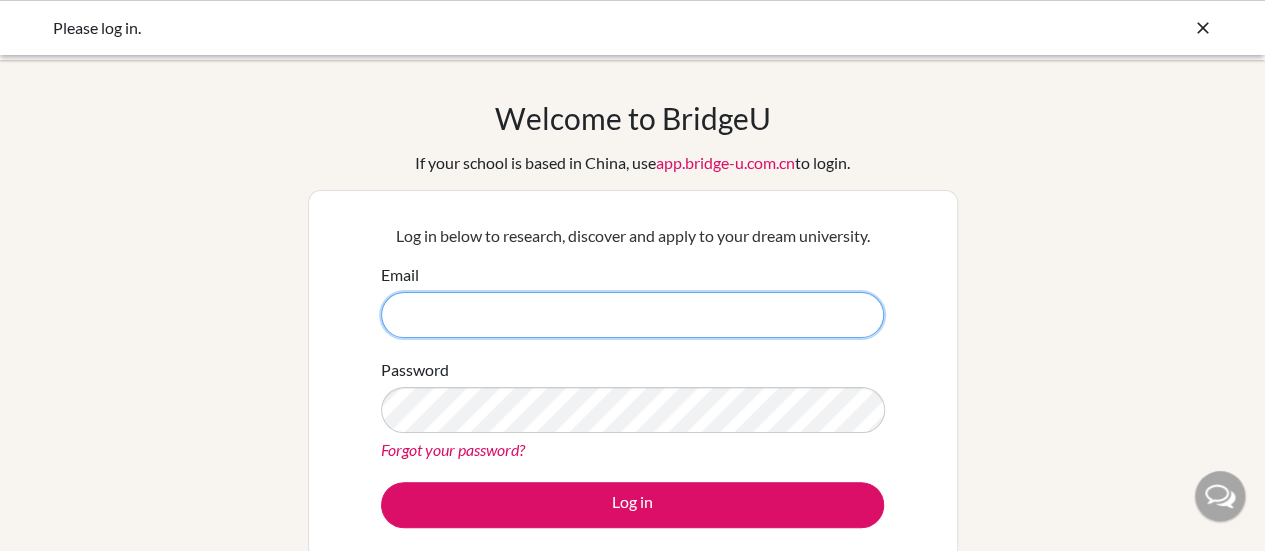 click on "Email" at bounding box center [632, 315] 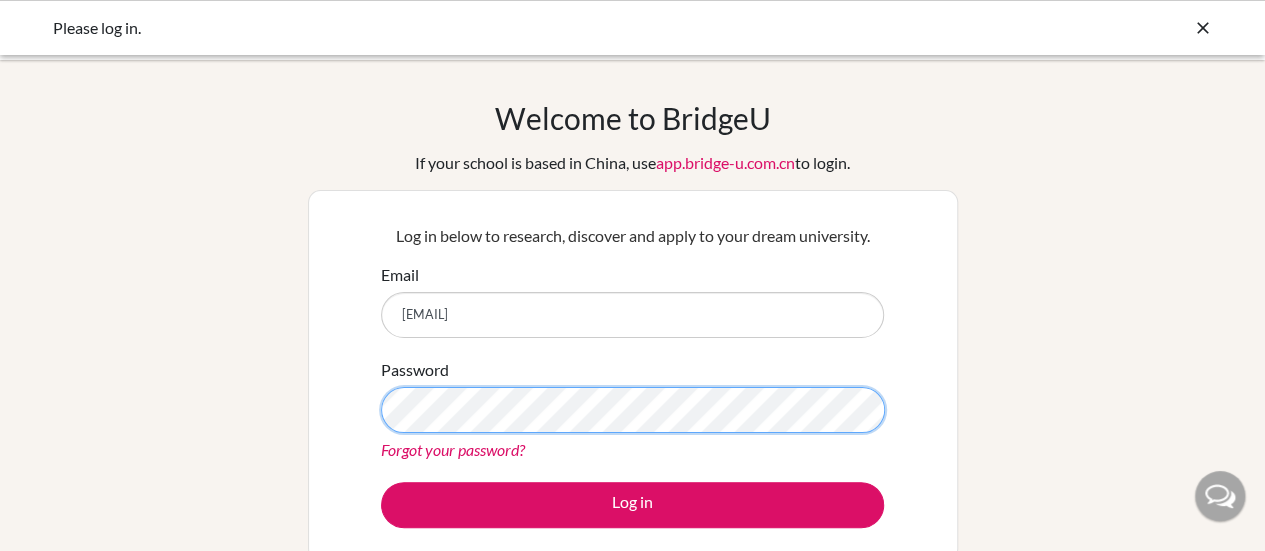 click on "Log in" at bounding box center [632, 505] 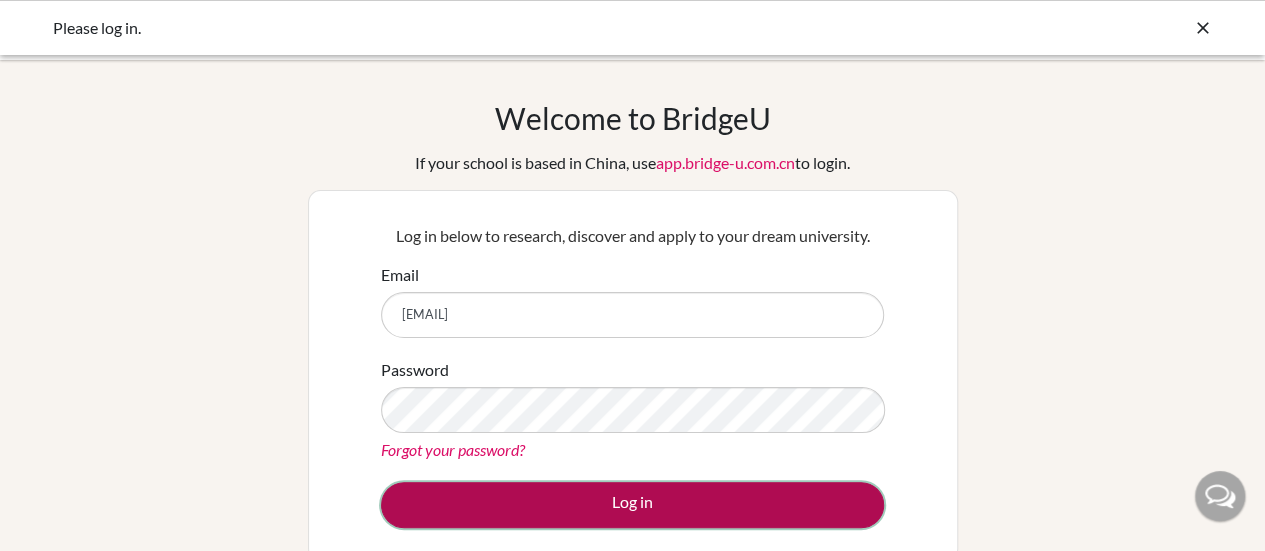 click on "Log in" at bounding box center [632, 505] 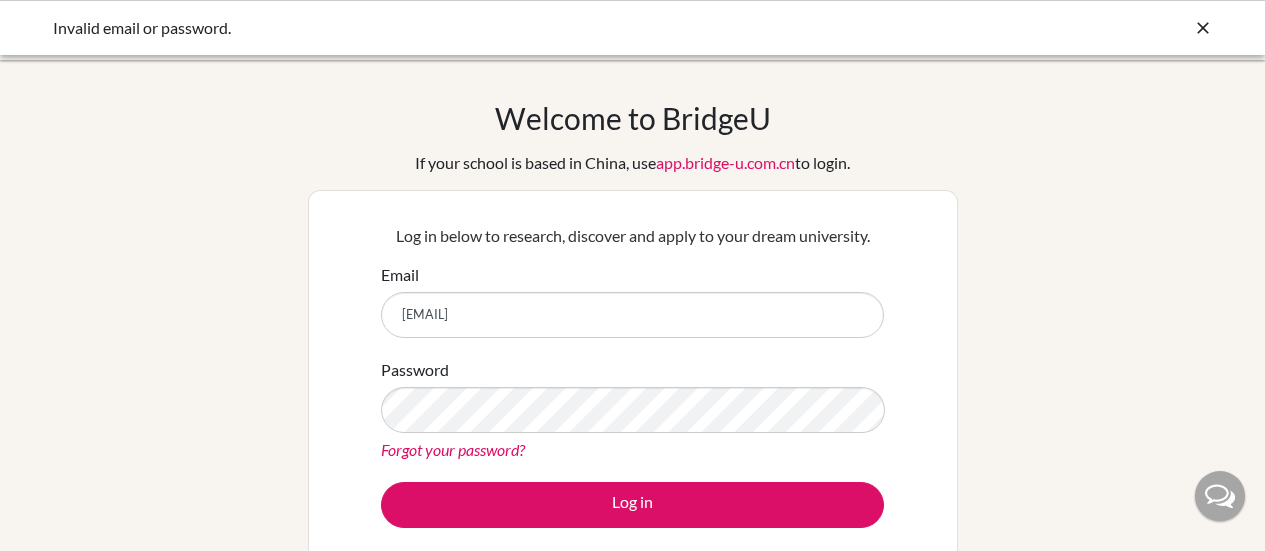 scroll, scrollTop: 0, scrollLeft: 0, axis: both 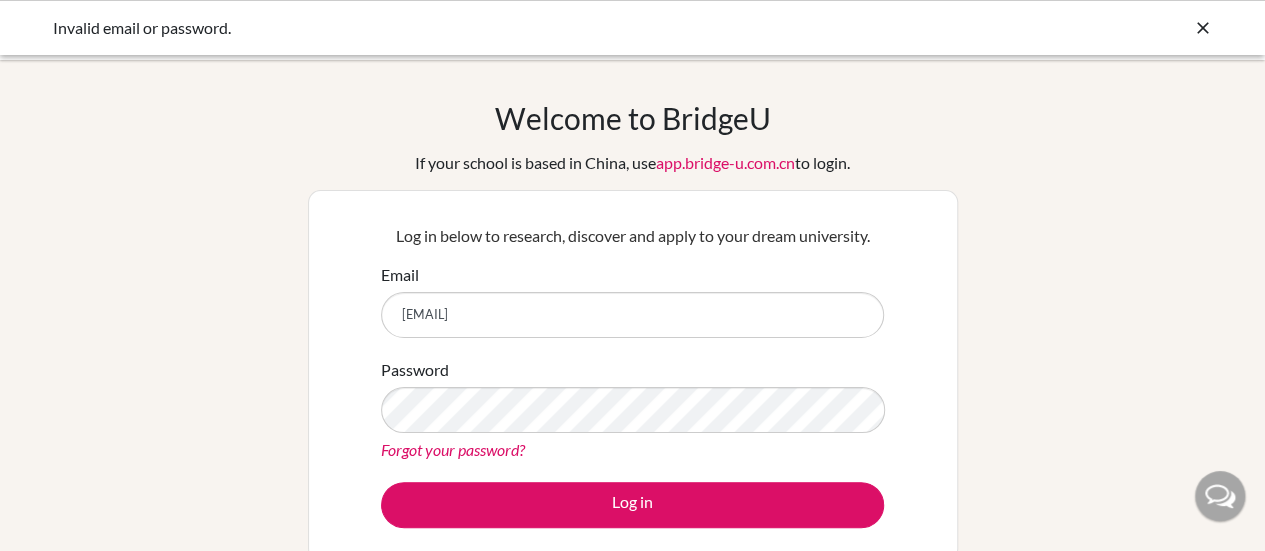 click on "Log in" at bounding box center [632, 505] 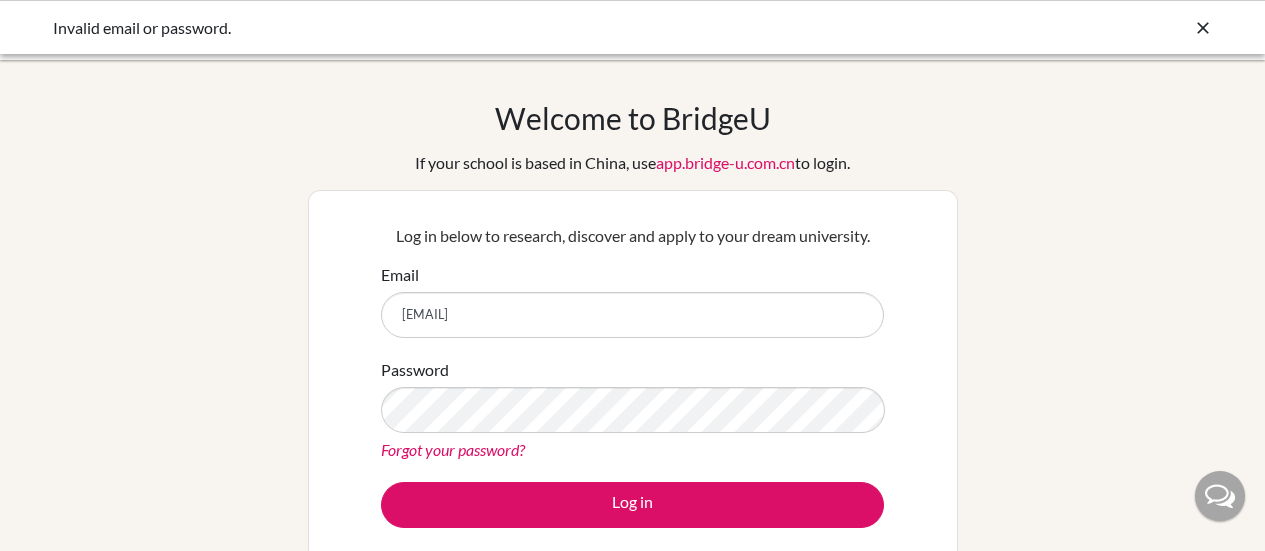 scroll, scrollTop: 0, scrollLeft: 0, axis: both 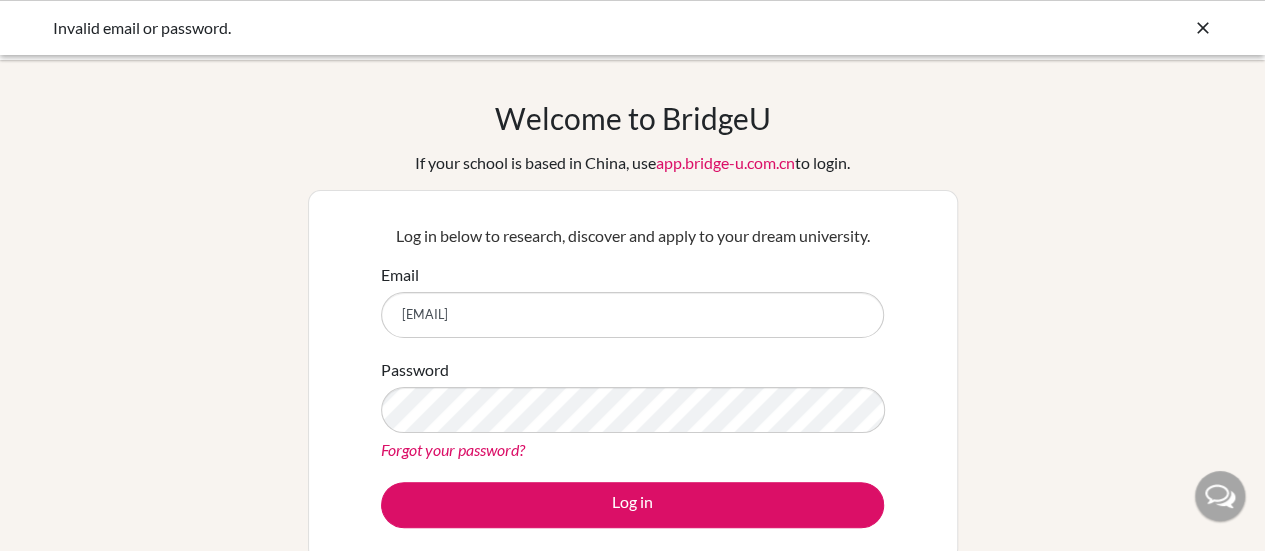 drag, startPoint x: 692, startPoint y: 314, endPoint x: 376, endPoint y: 334, distance: 316.6323 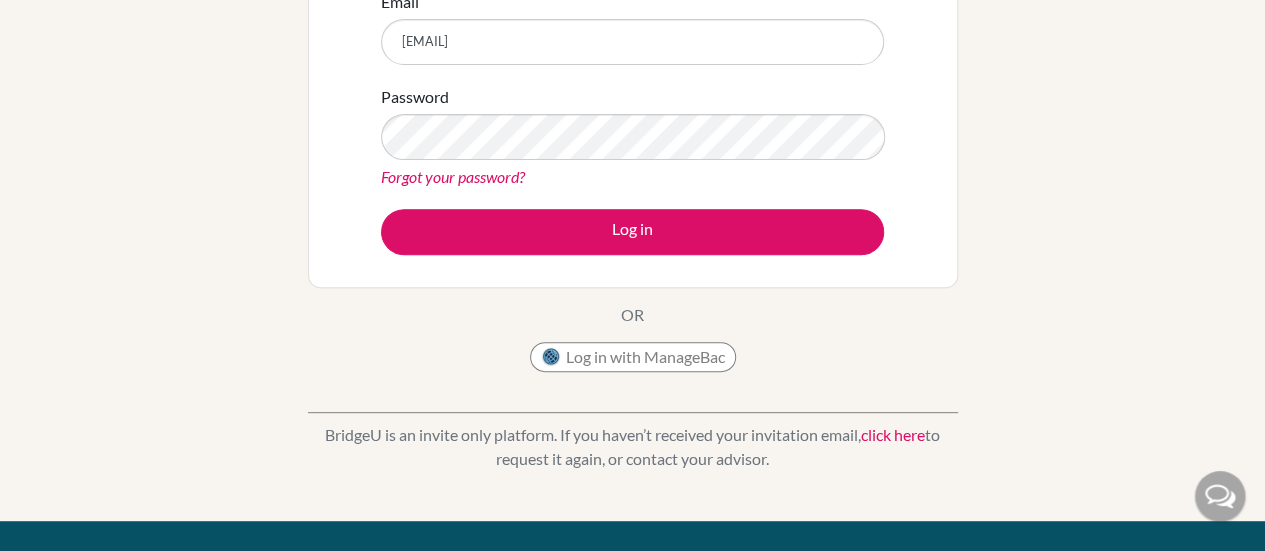 scroll, scrollTop: 264, scrollLeft: 0, axis: vertical 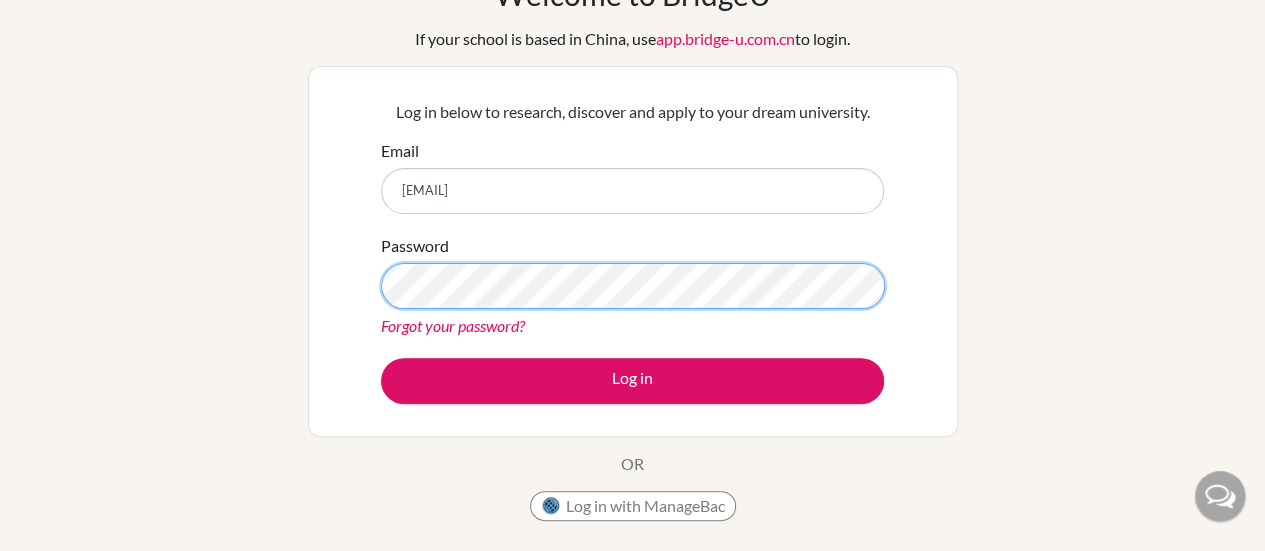 click on "Log in" at bounding box center [632, 381] 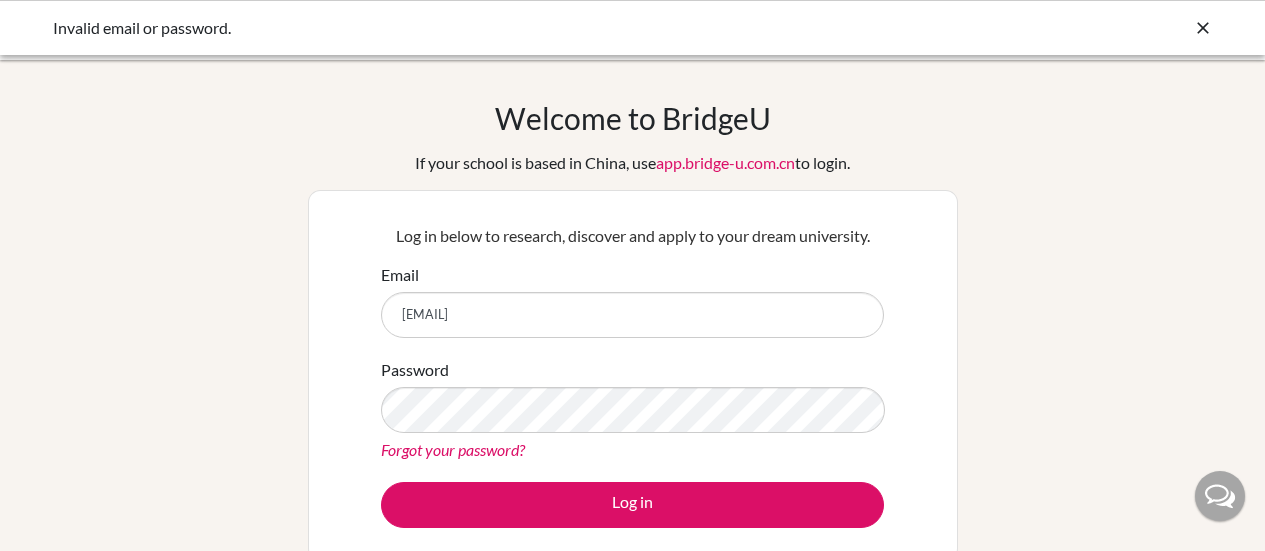 scroll, scrollTop: 0, scrollLeft: 0, axis: both 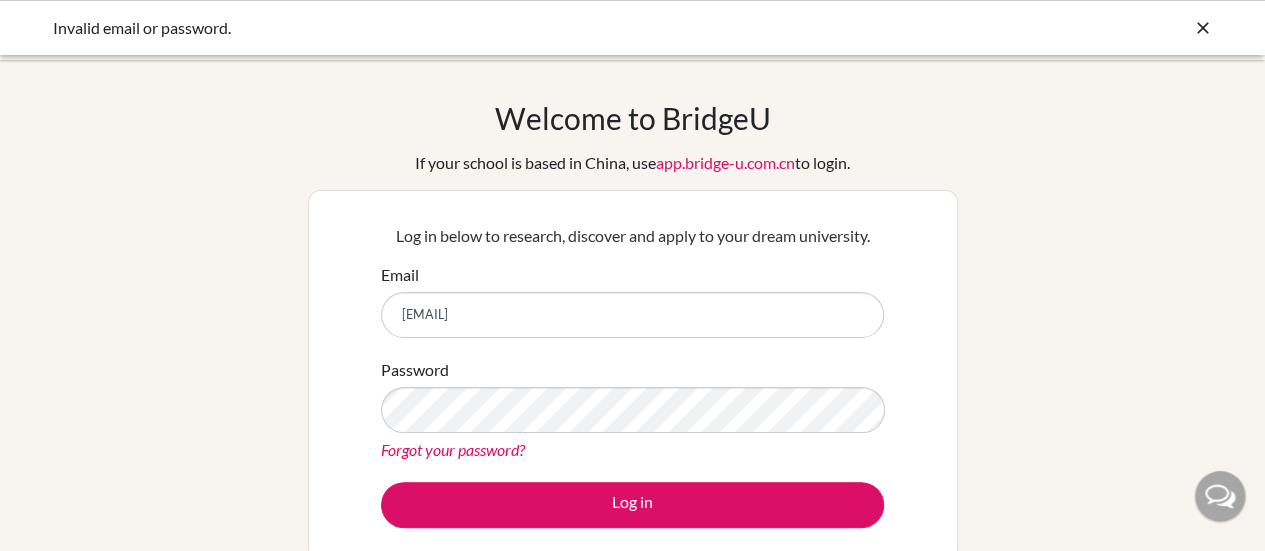 click on "Forgot your password?" at bounding box center (453, 449) 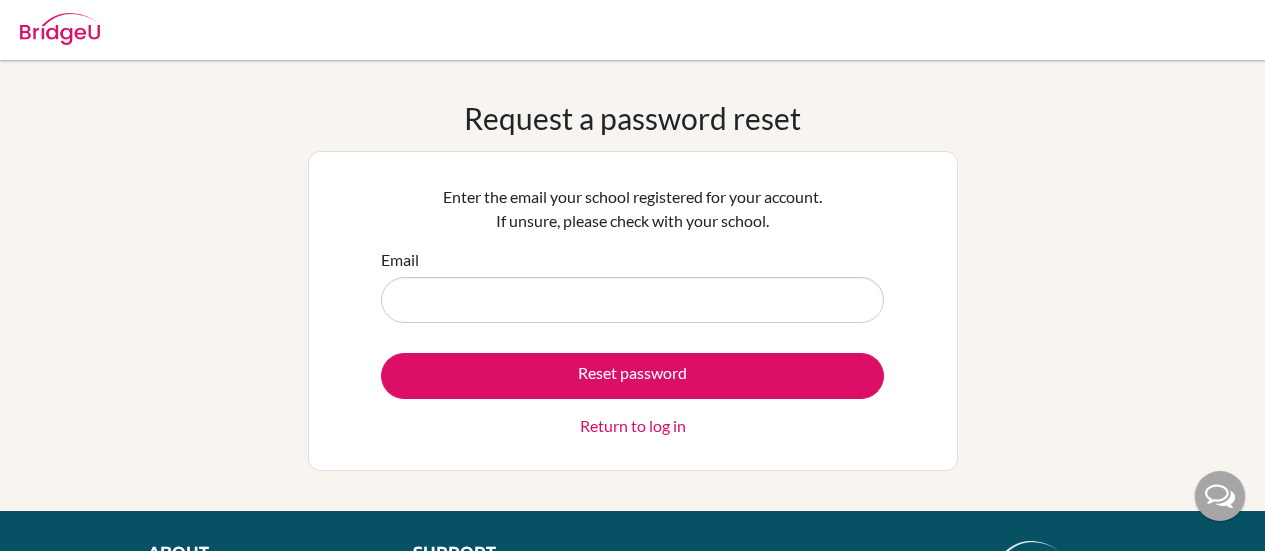 scroll, scrollTop: 0, scrollLeft: 0, axis: both 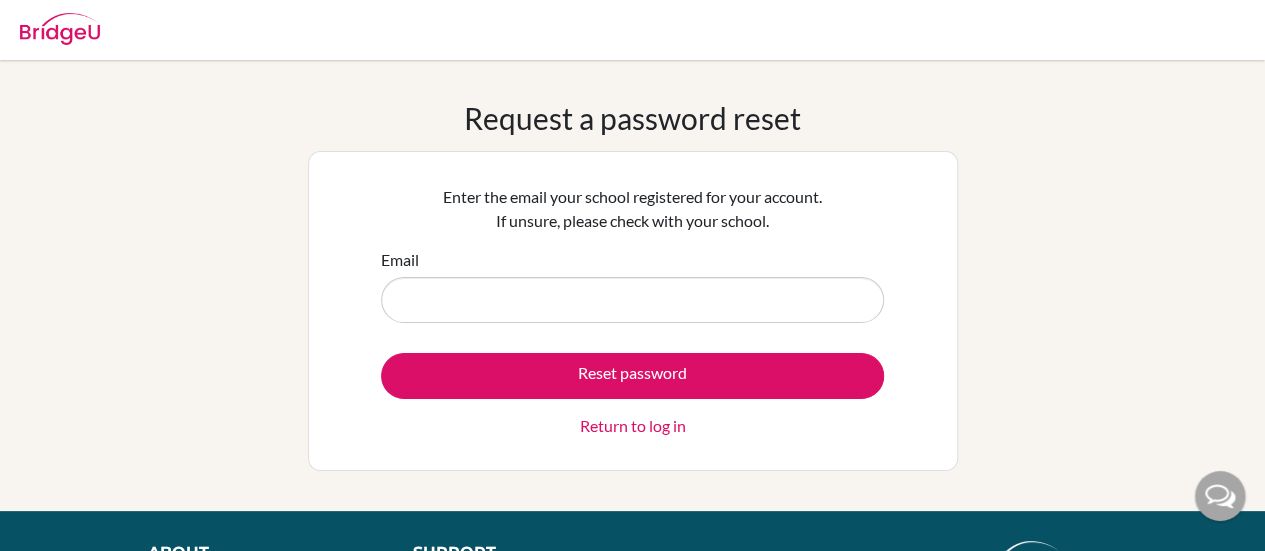 click on "Email" at bounding box center (632, 300) 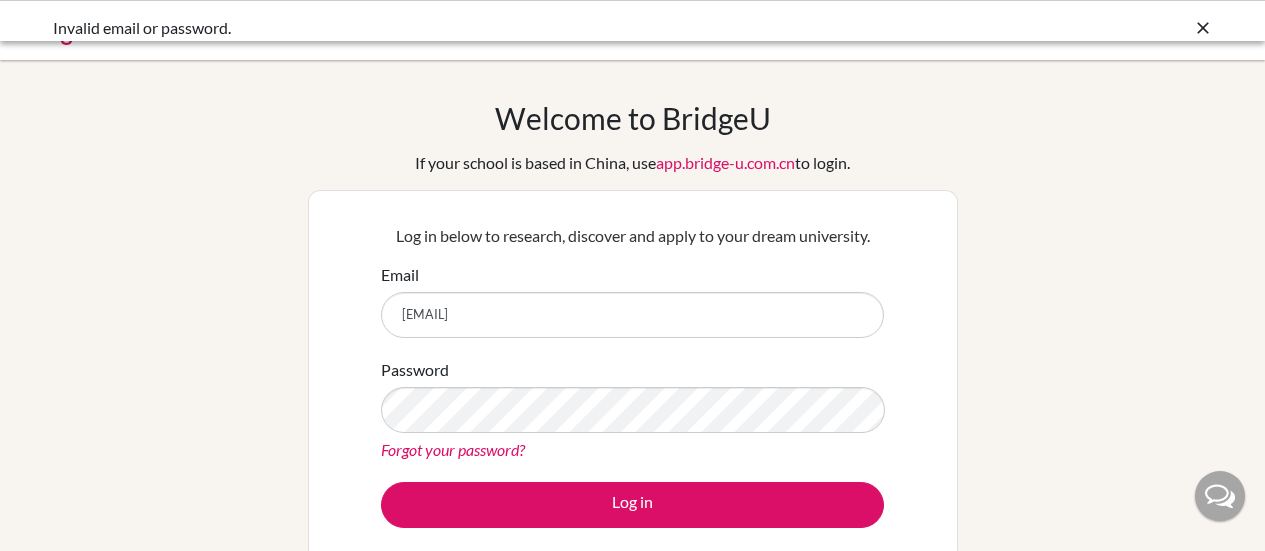 scroll, scrollTop: 0, scrollLeft: 0, axis: both 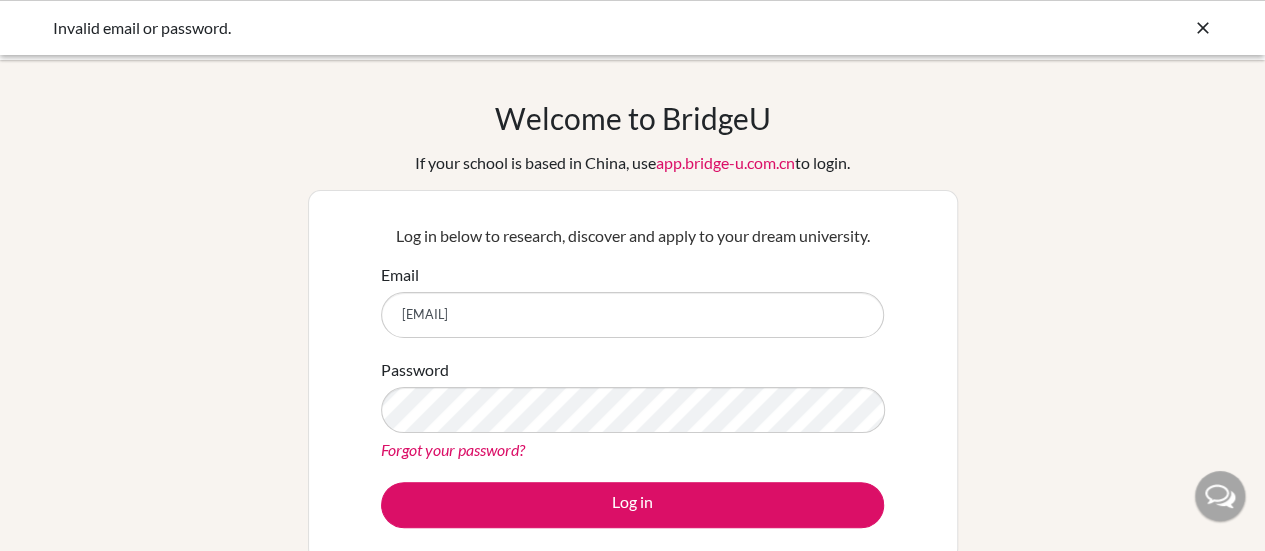 click on "moumita.naz181905002@ausisdhaka.edu.bd" at bounding box center (632, 315) 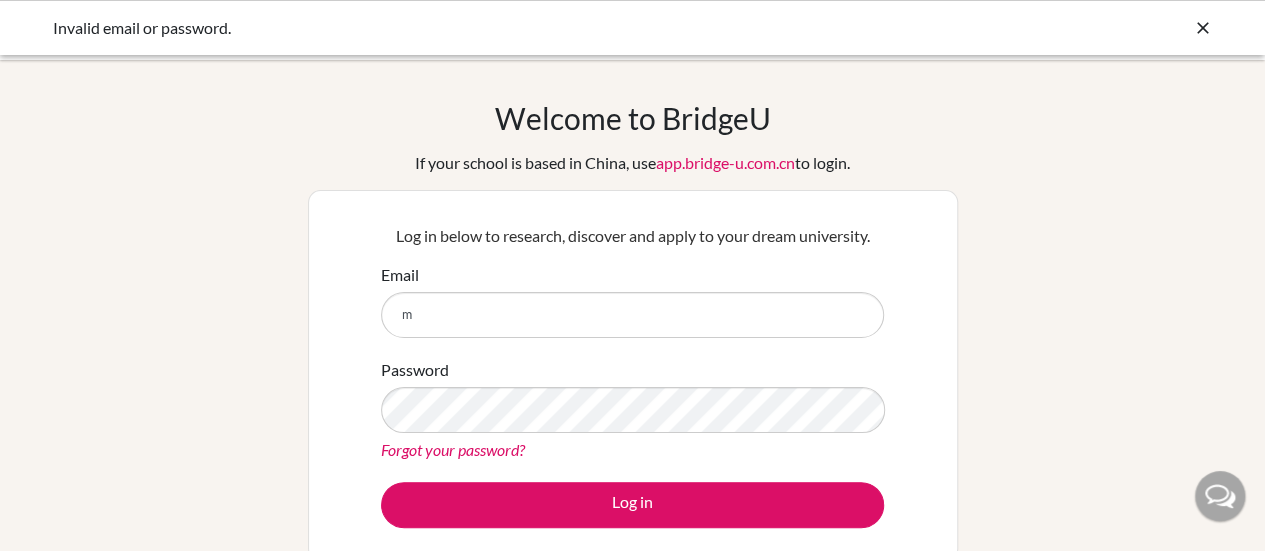type on "[EMAIL]" 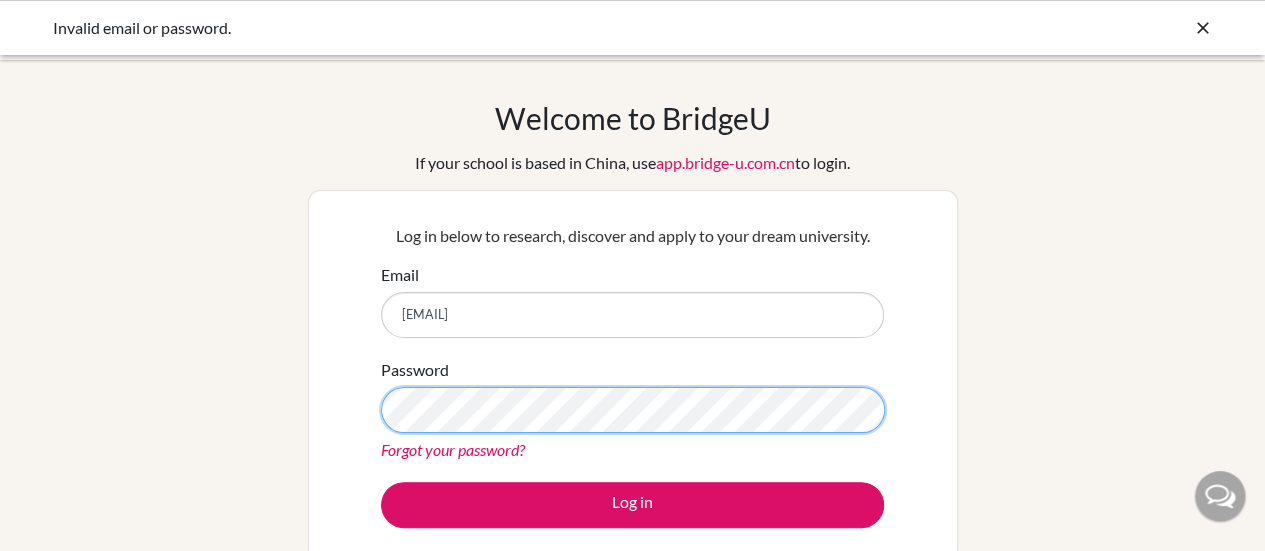 click on "Log in" at bounding box center [632, 505] 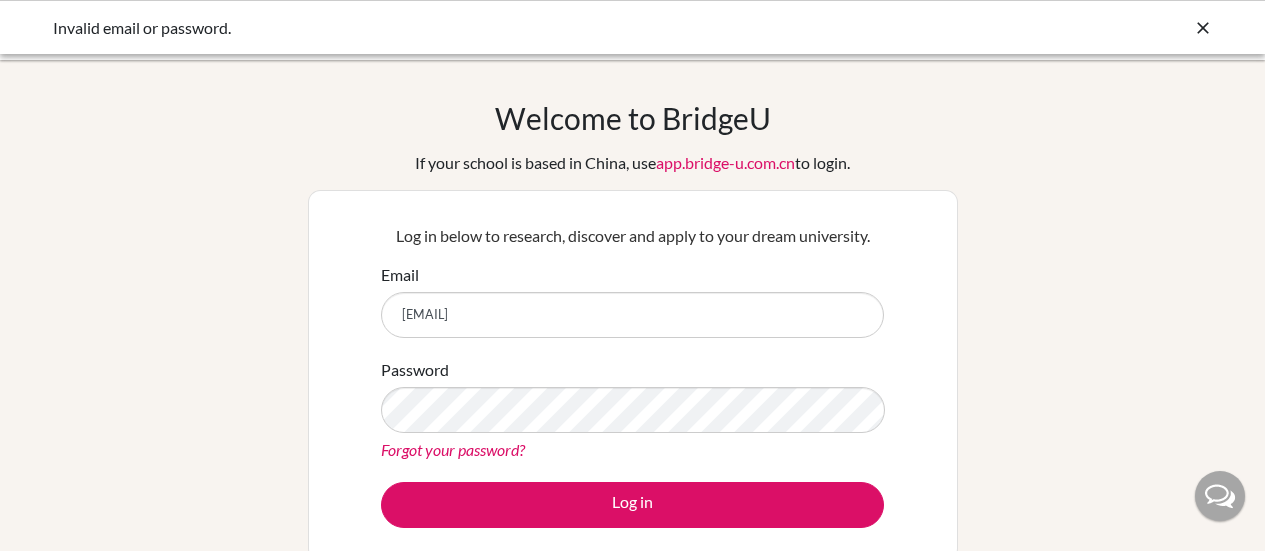 scroll, scrollTop: 0, scrollLeft: 0, axis: both 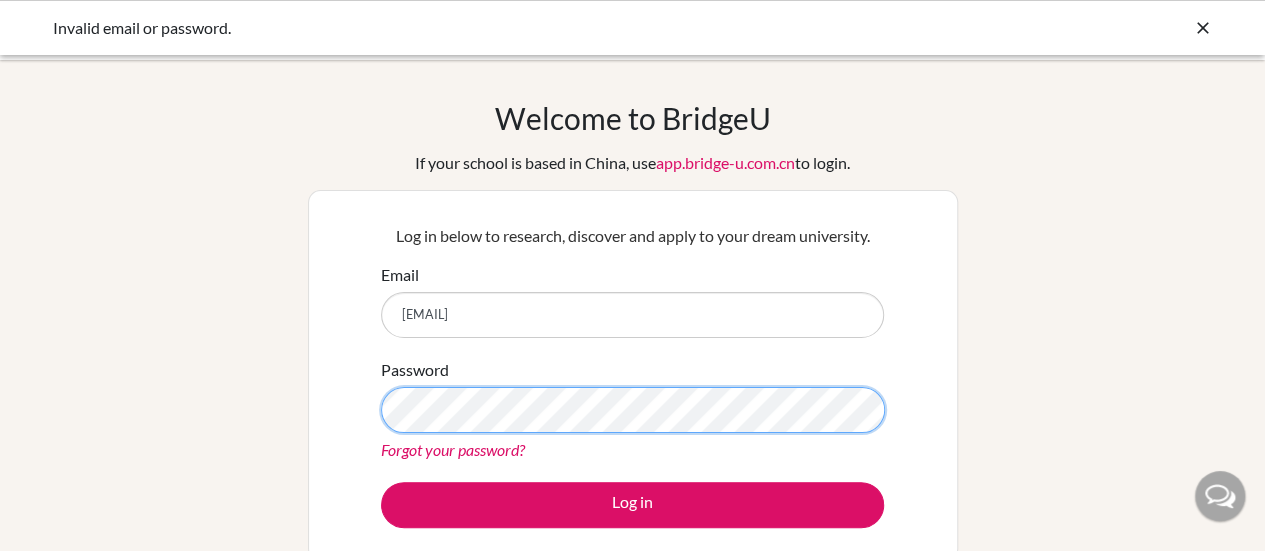 click on "Log in" at bounding box center (632, 505) 